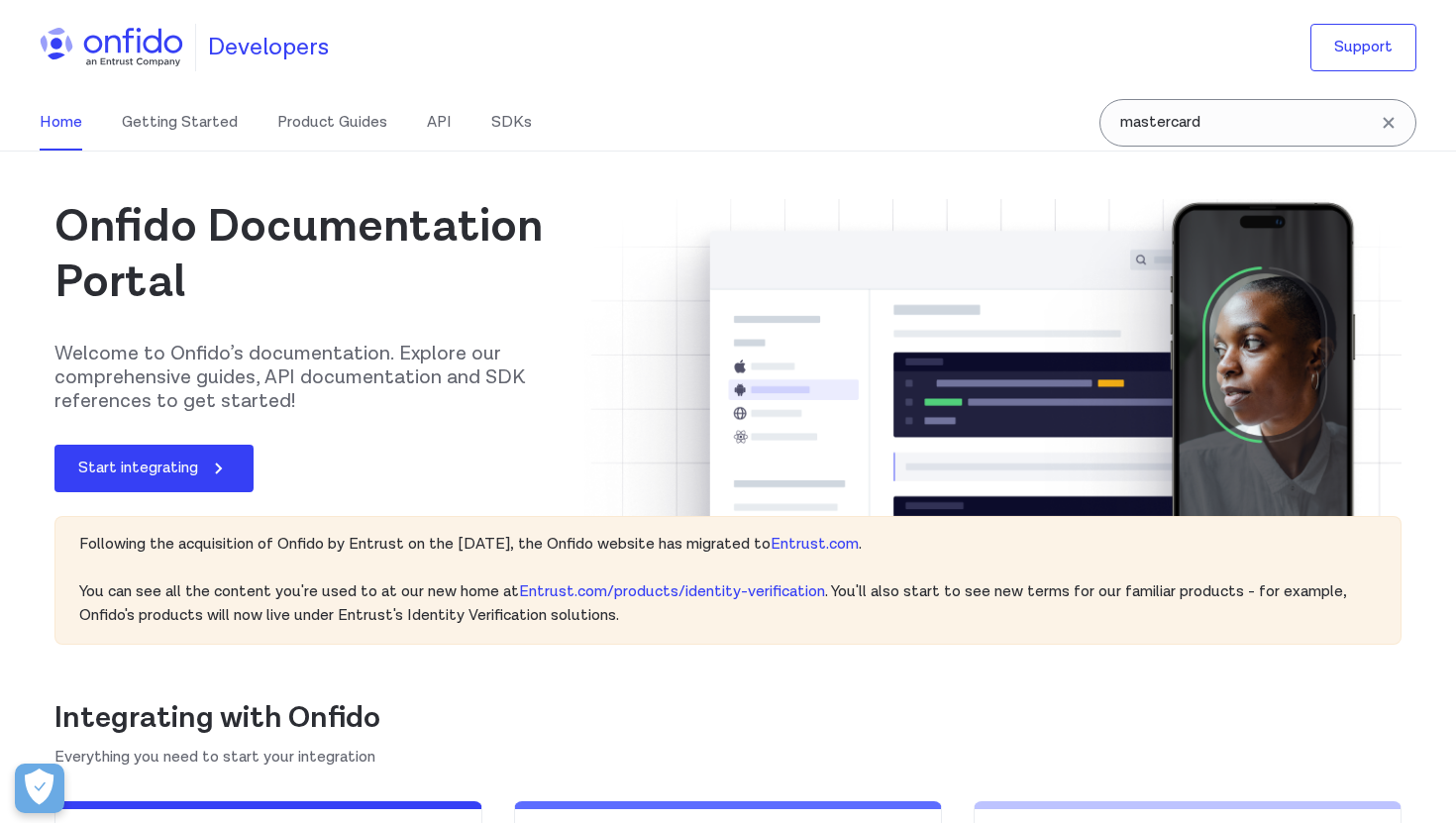 scroll, scrollTop: 0, scrollLeft: 0, axis: both 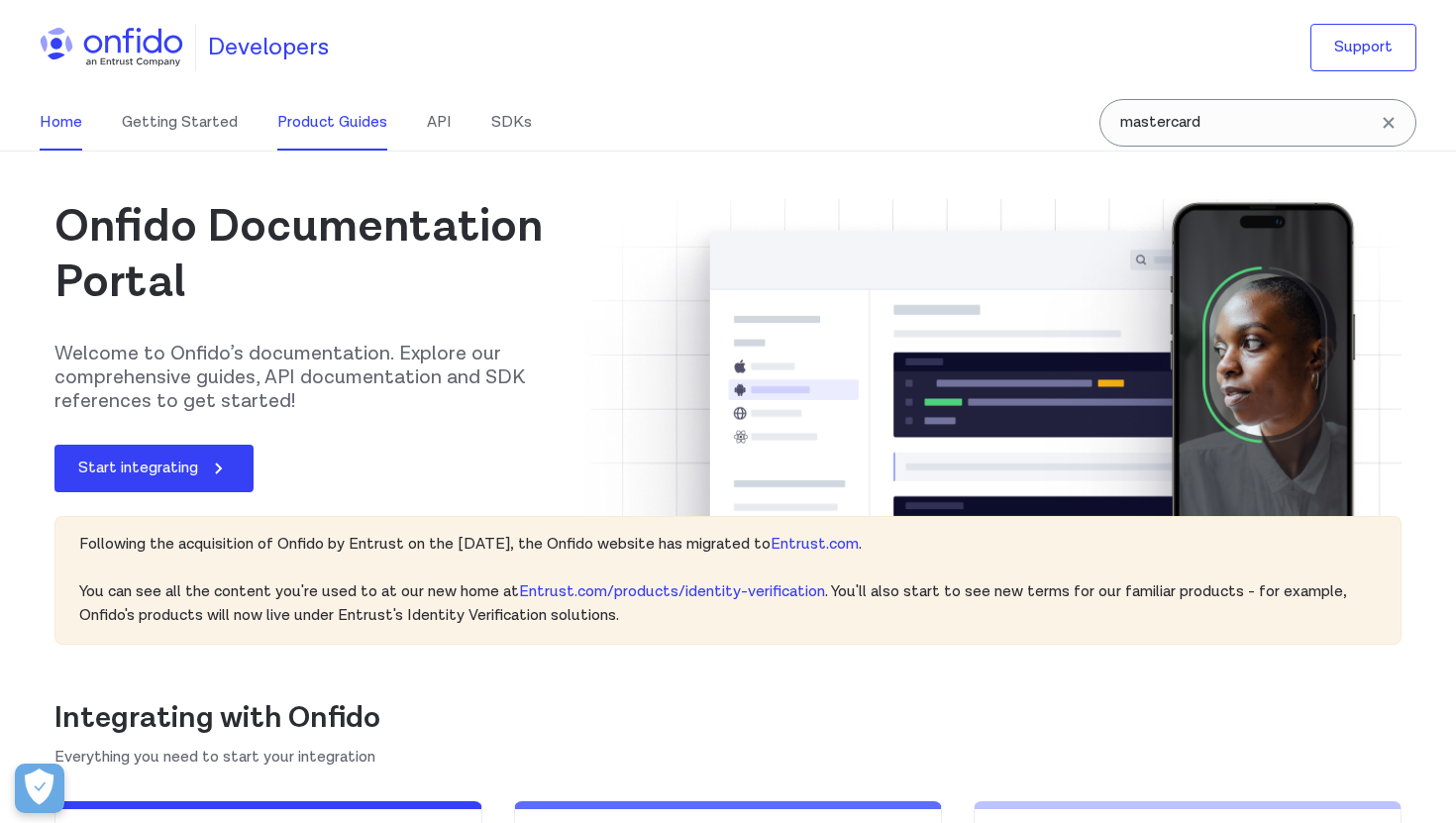 click on "Product Guides" at bounding box center (332, 123) 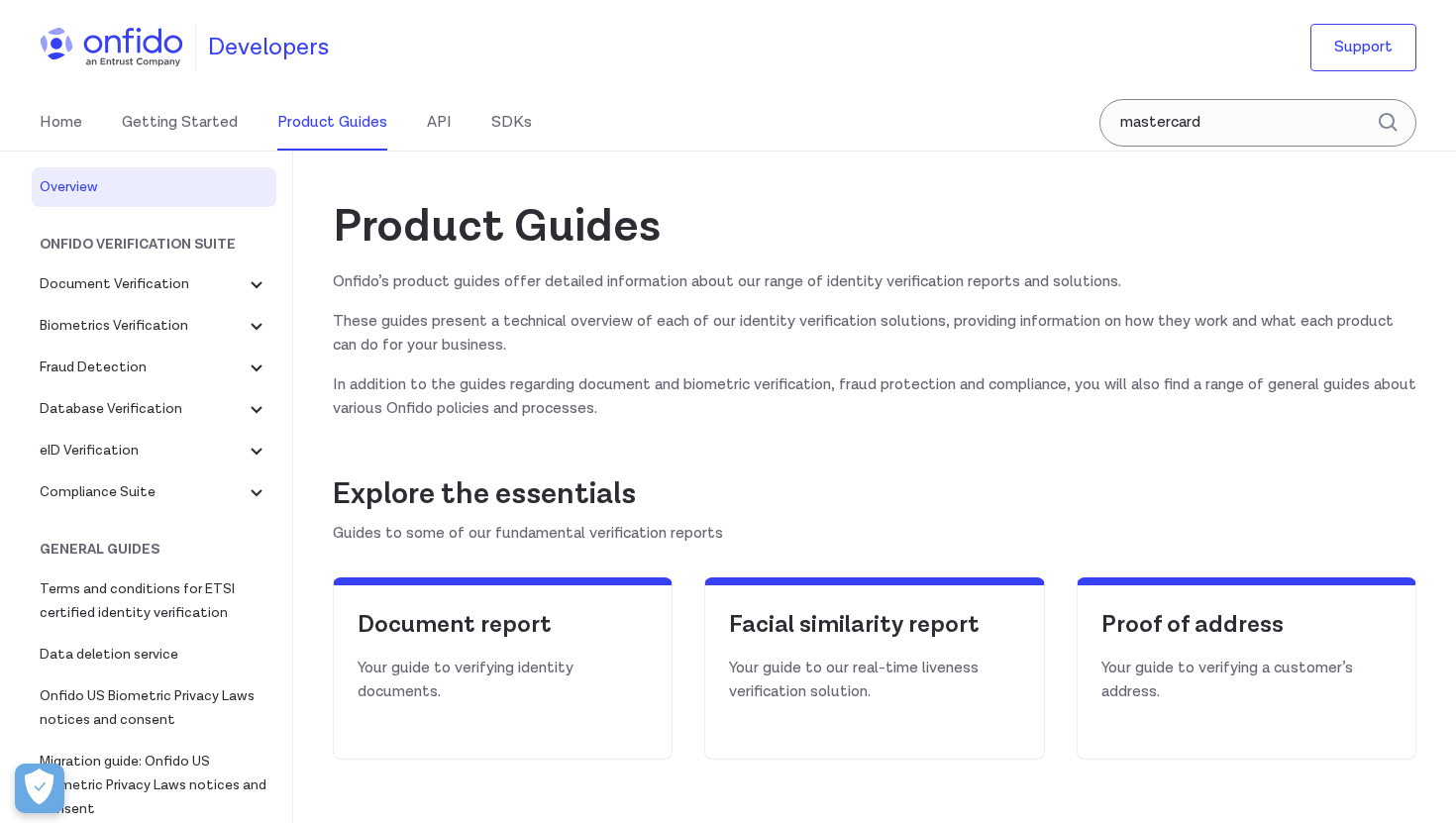 scroll, scrollTop: 0, scrollLeft: 0, axis: both 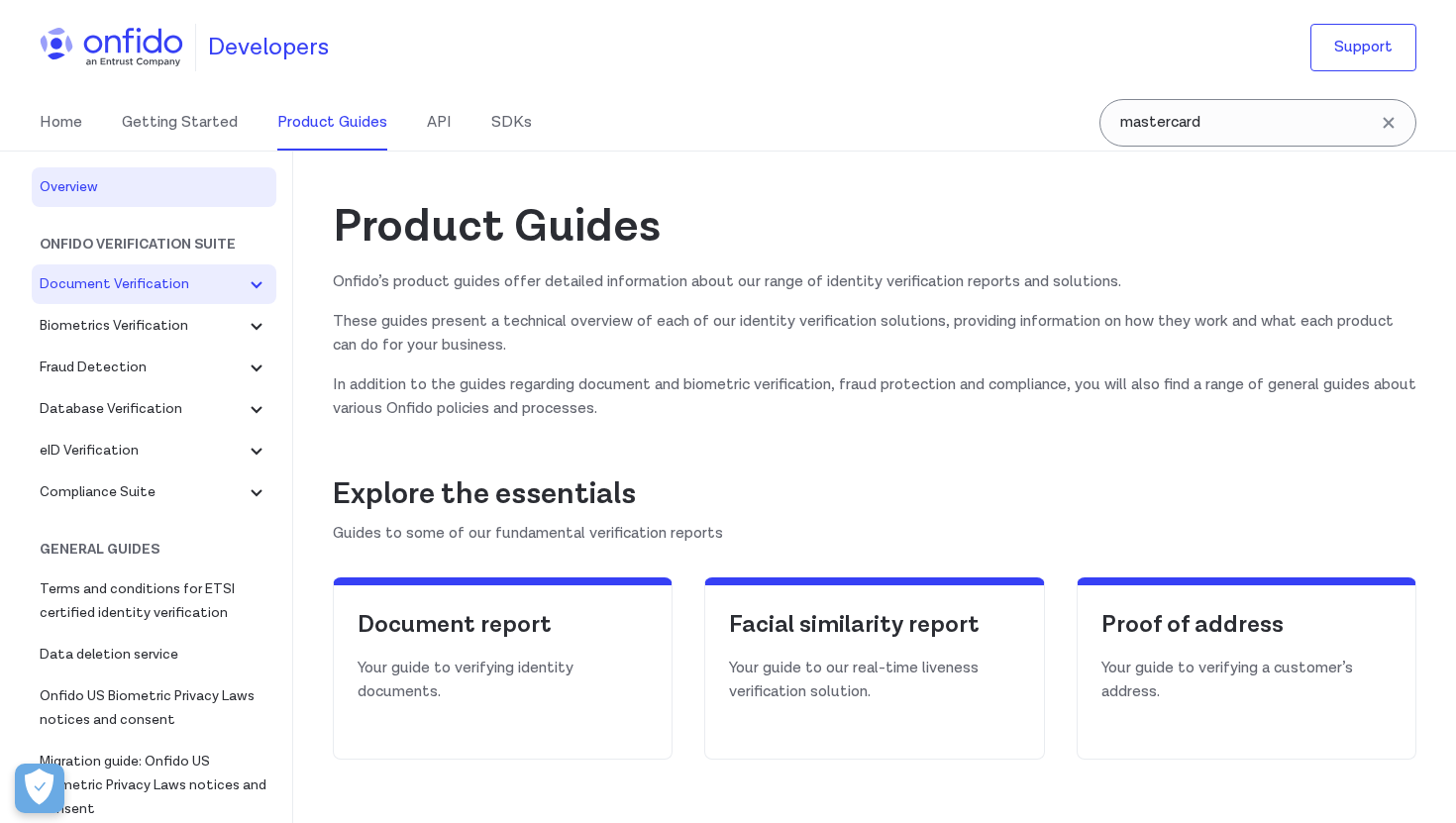 click on "Document Verification" at bounding box center (142, 284) 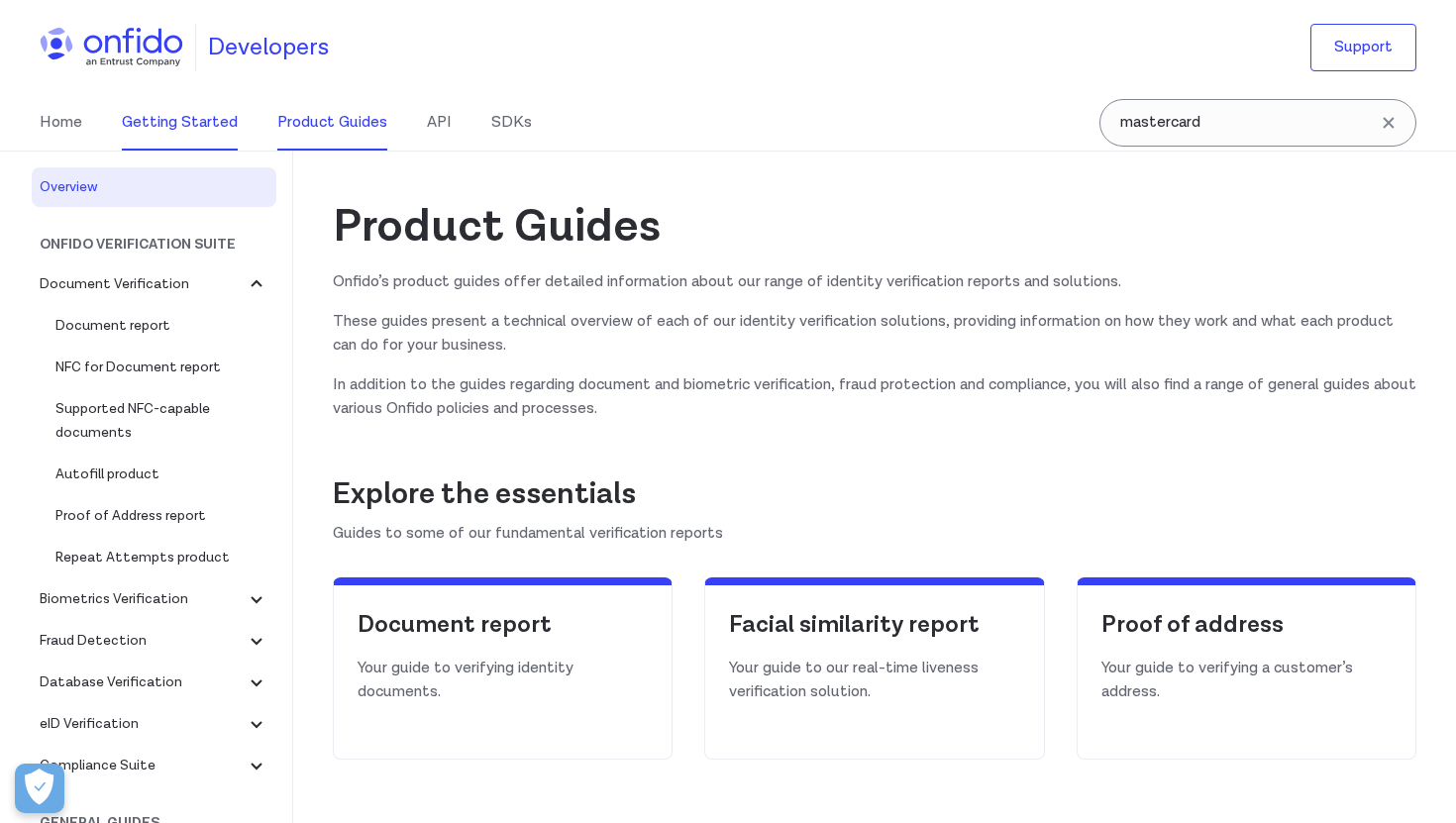 click on "Getting Started" at bounding box center (179, 123) 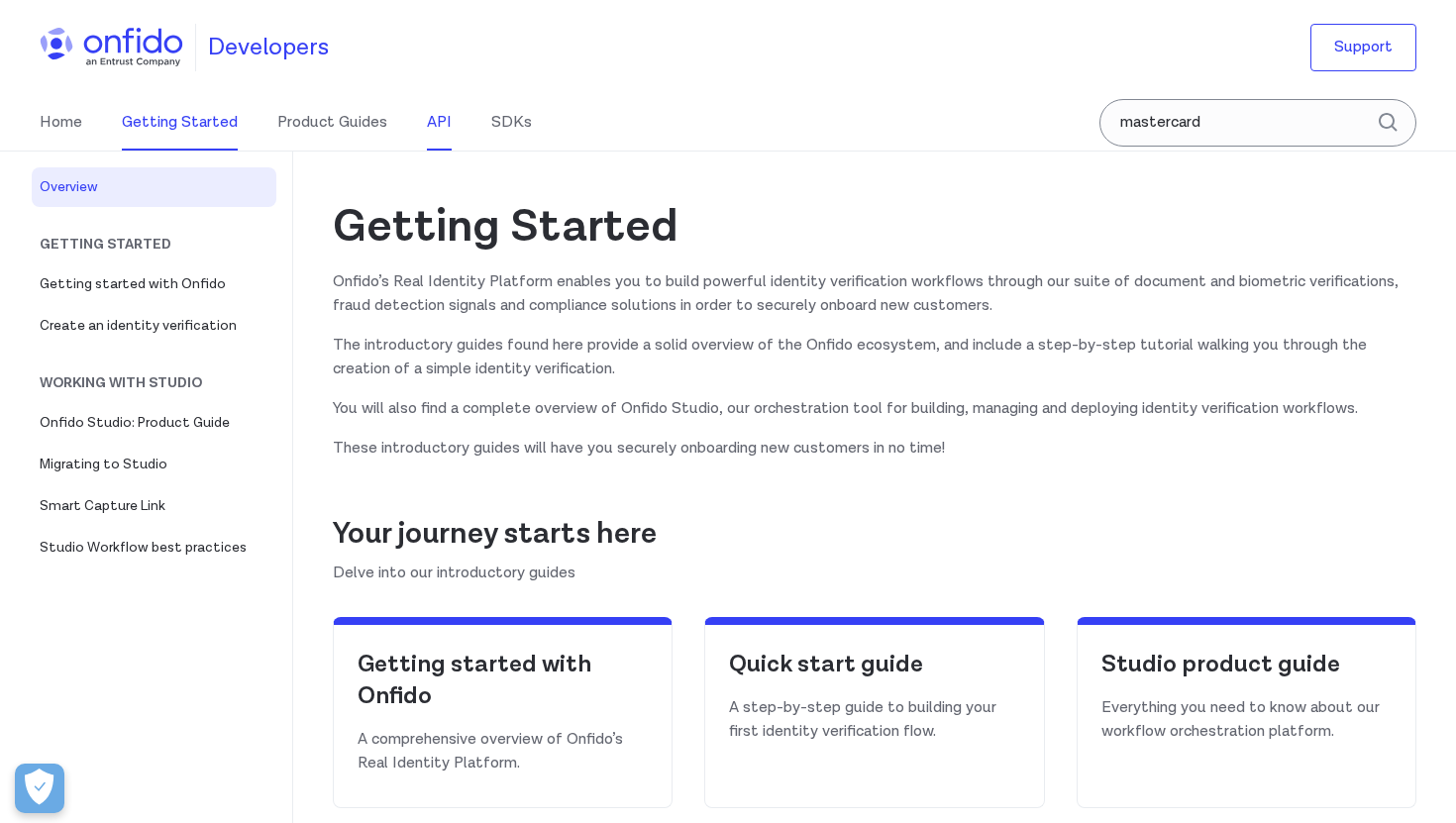 scroll, scrollTop: 0, scrollLeft: 0, axis: both 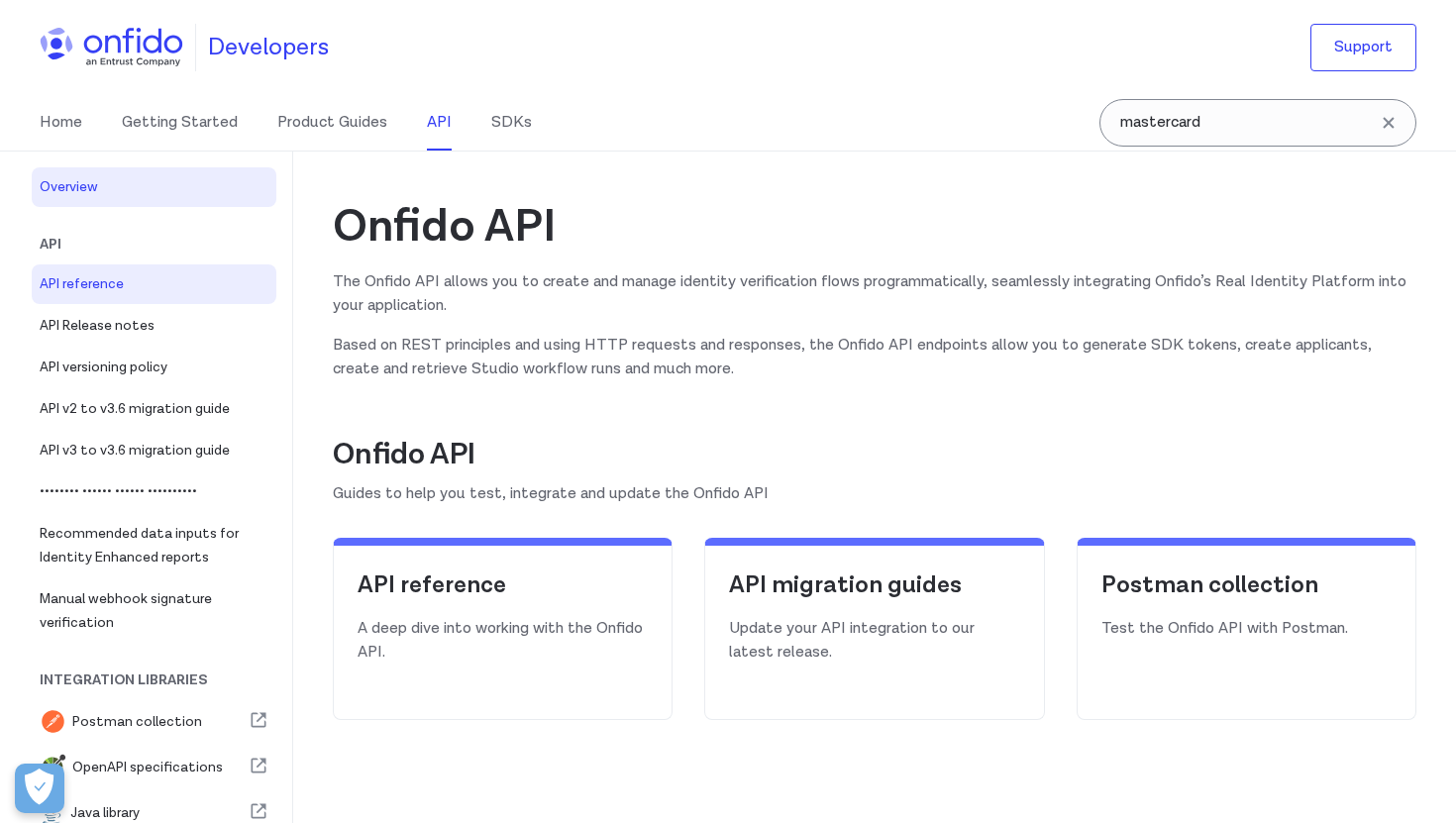 click on "API reference" at bounding box center (154, 284) 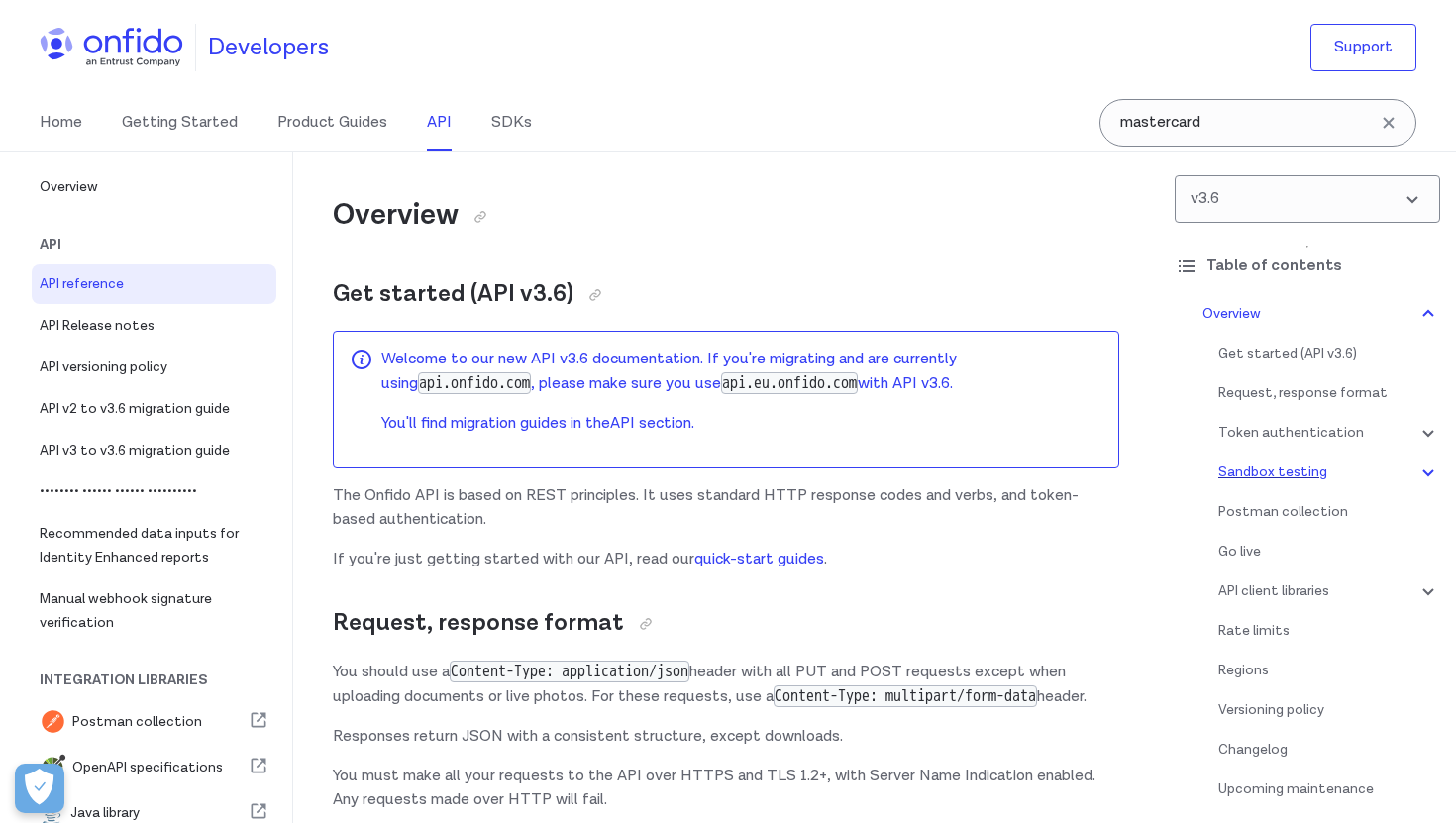 click at bounding box center (1428, 472) 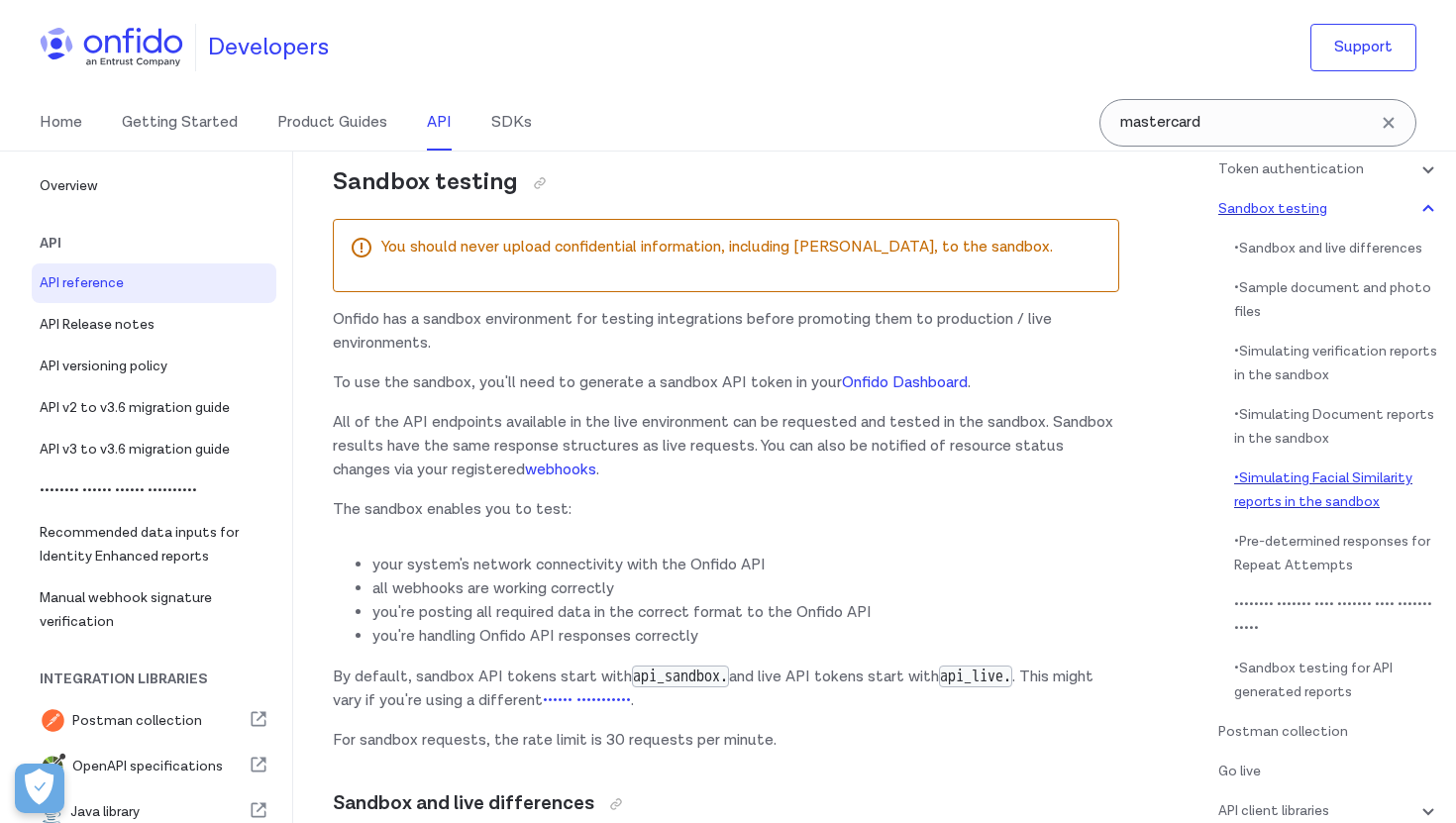 scroll, scrollTop: 260, scrollLeft: 0, axis: vertical 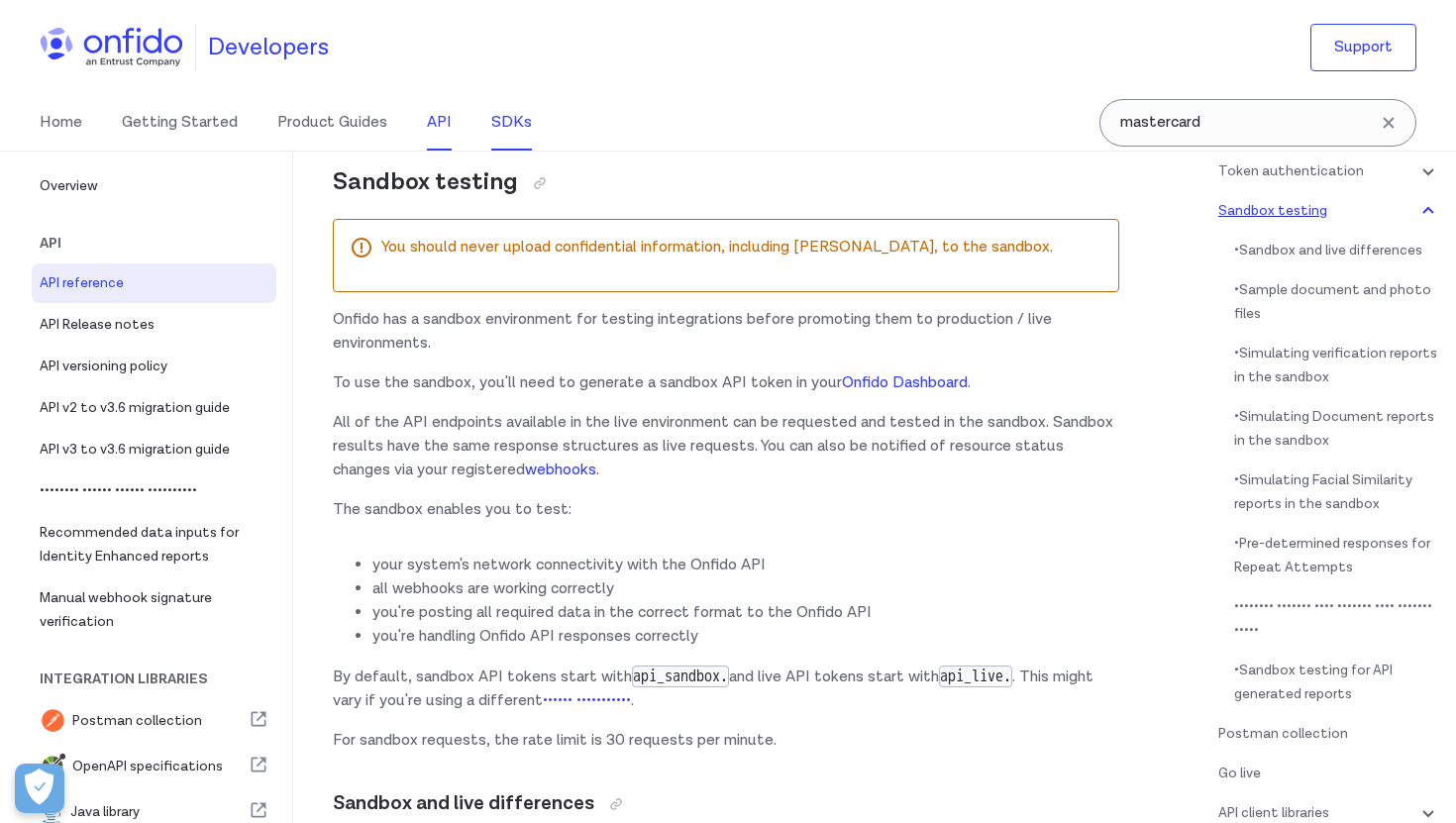 click on "SDKs" at bounding box center (511, 123) 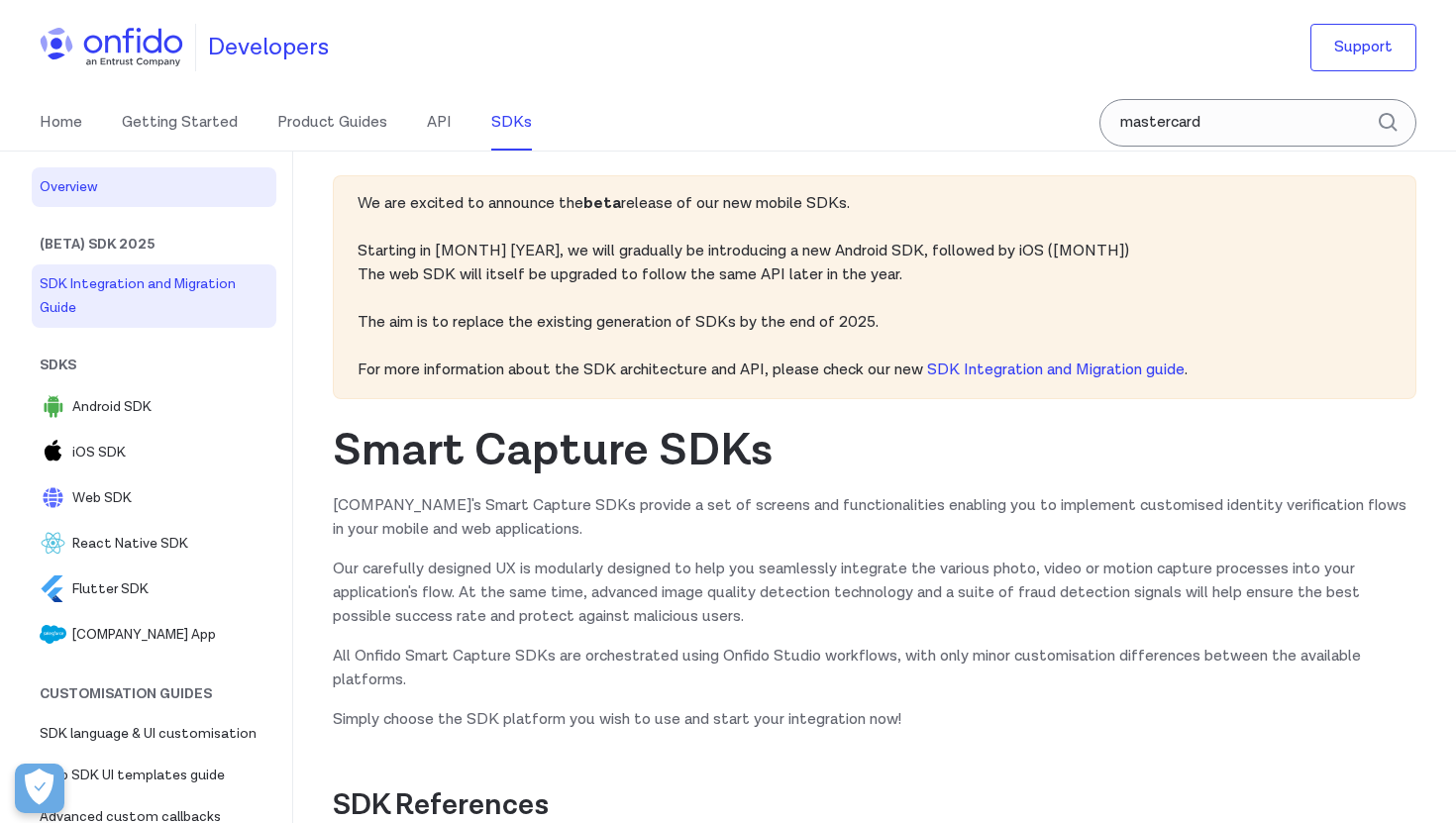 scroll, scrollTop: 0, scrollLeft: 0, axis: both 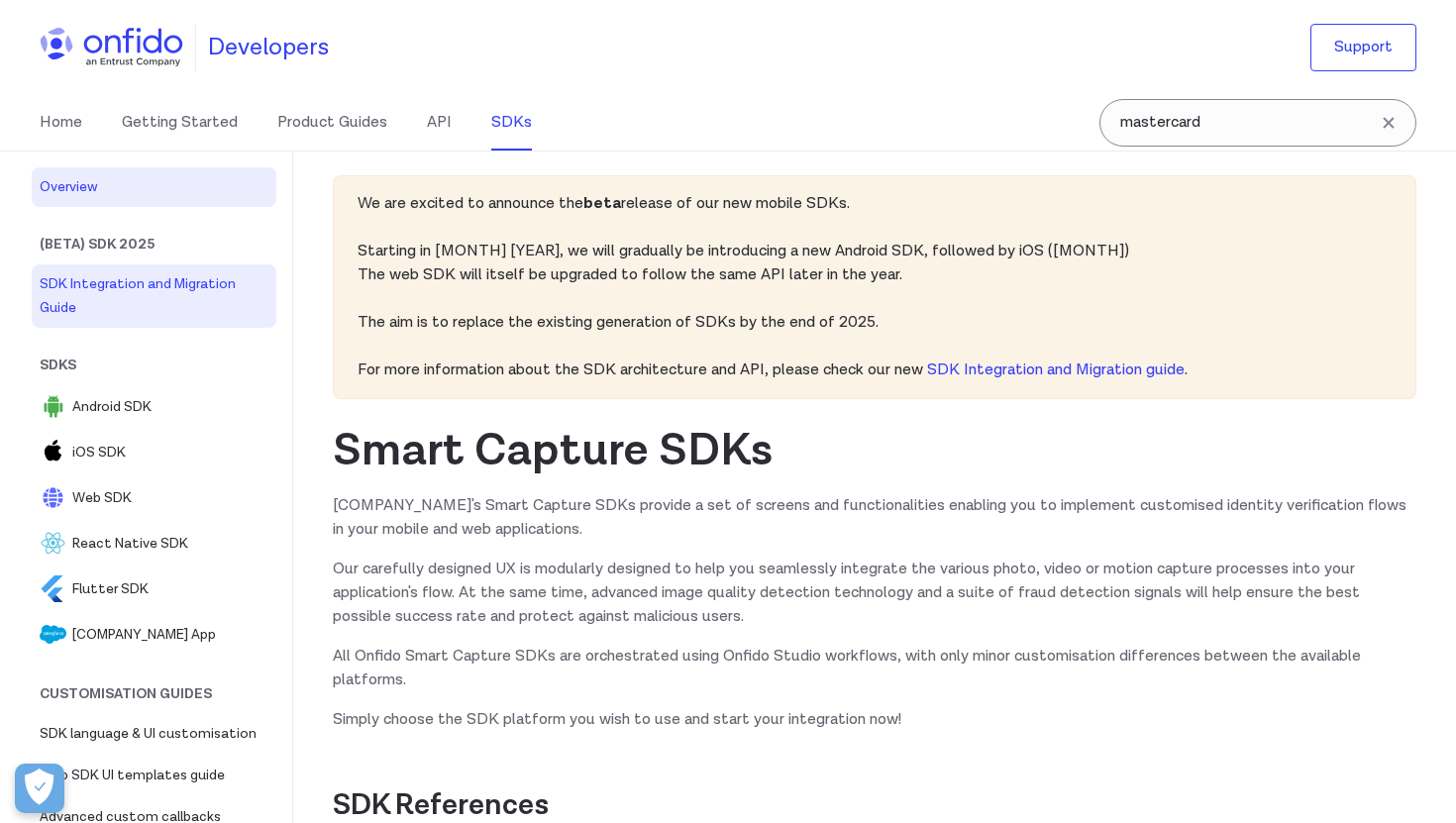 click on "SDK Integration and Migration Guide" at bounding box center (154, 296) 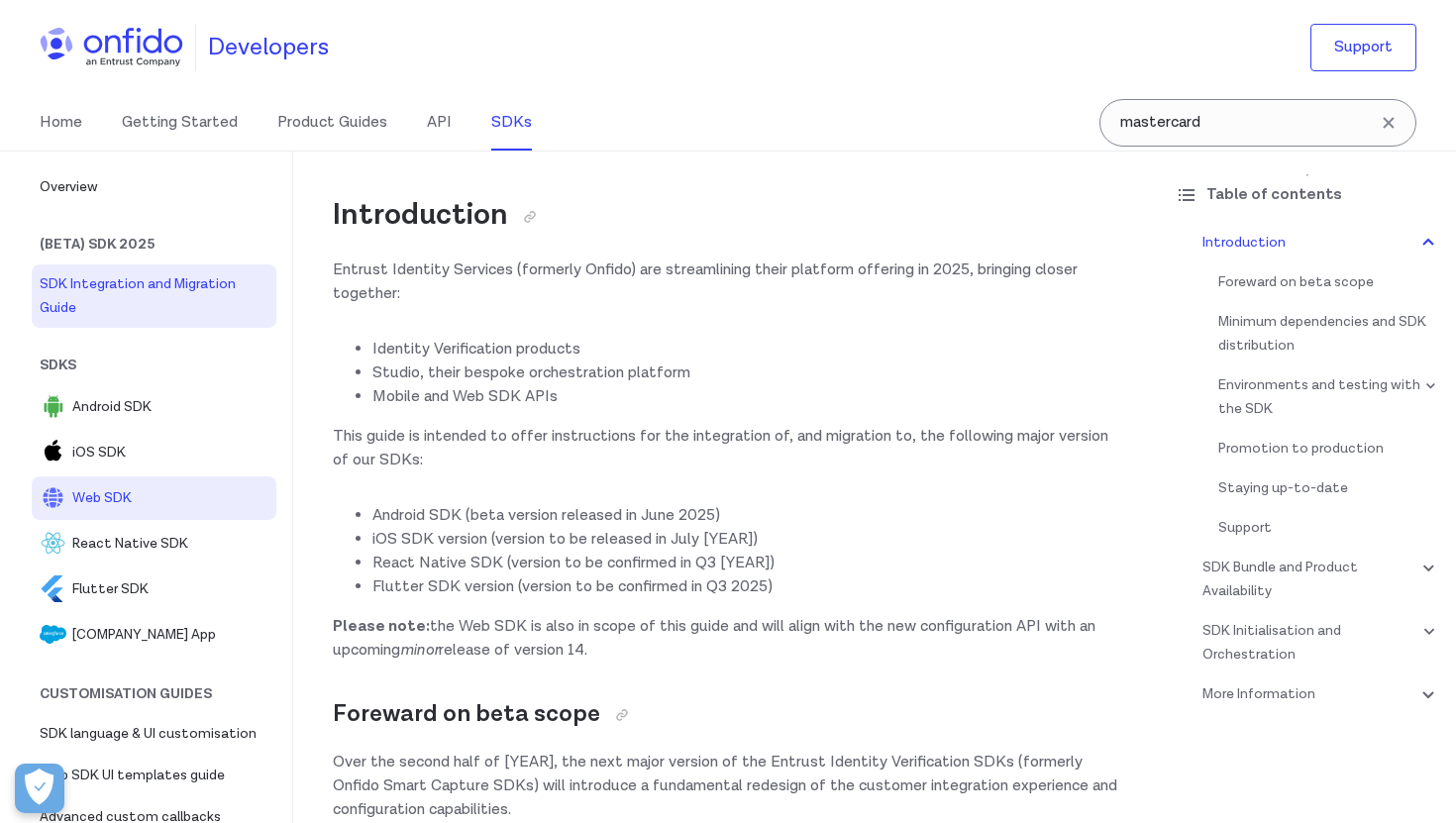 click on "Web SDK" at bounding box center [170, 498] 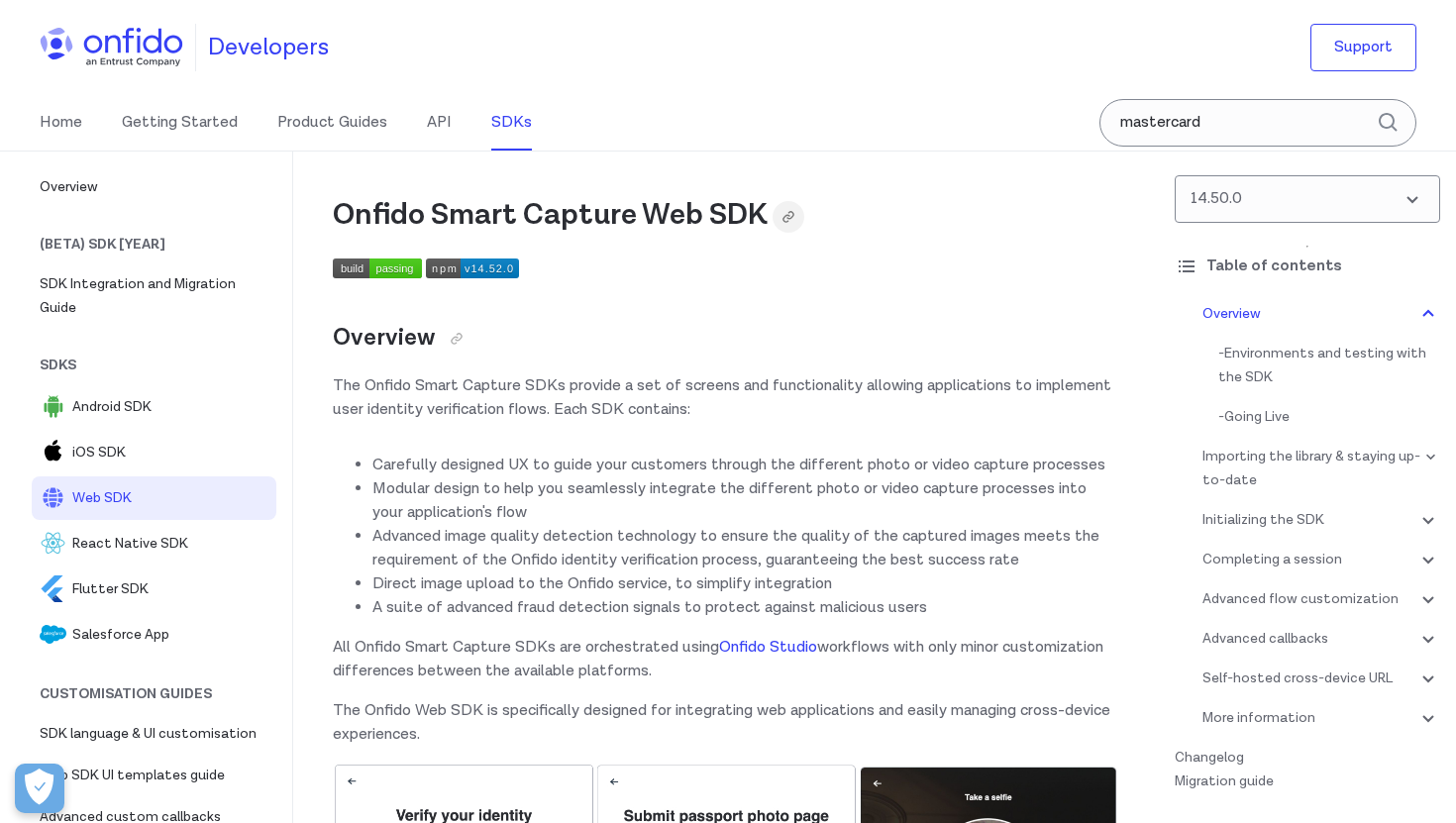 scroll, scrollTop: 0, scrollLeft: 0, axis: both 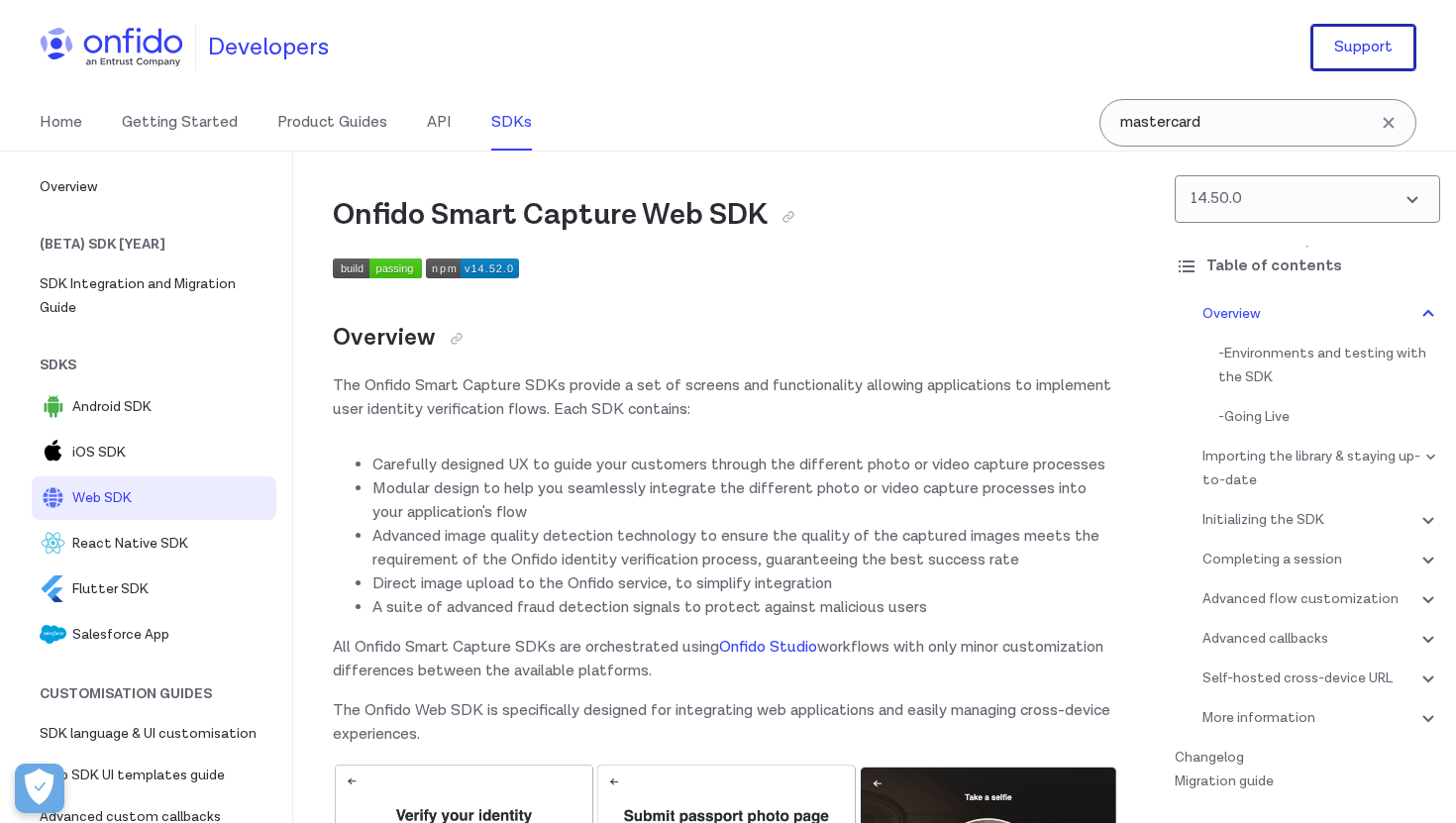 click on "Support" at bounding box center [1363, 48] 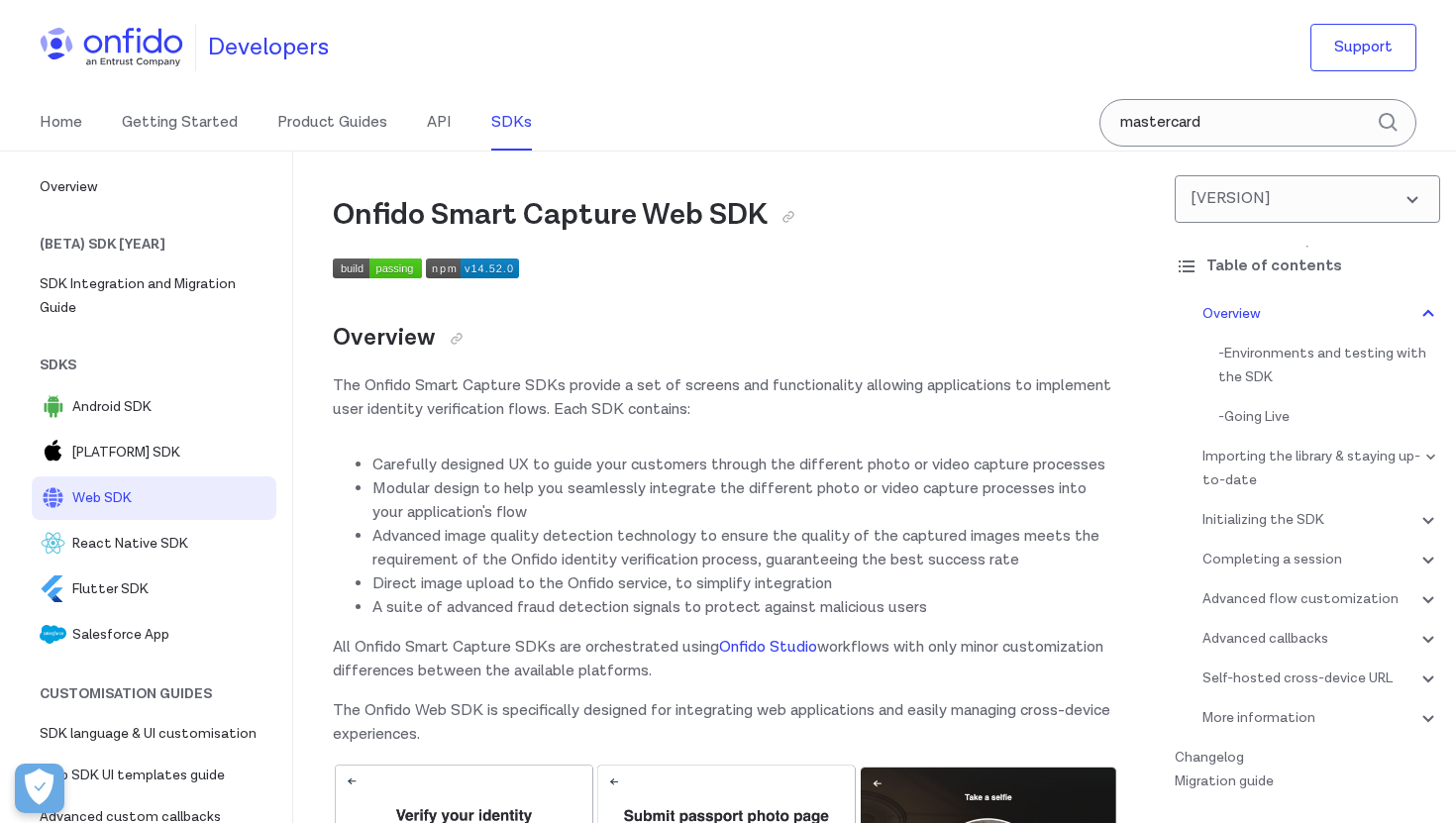 scroll, scrollTop: 0, scrollLeft: 0, axis: both 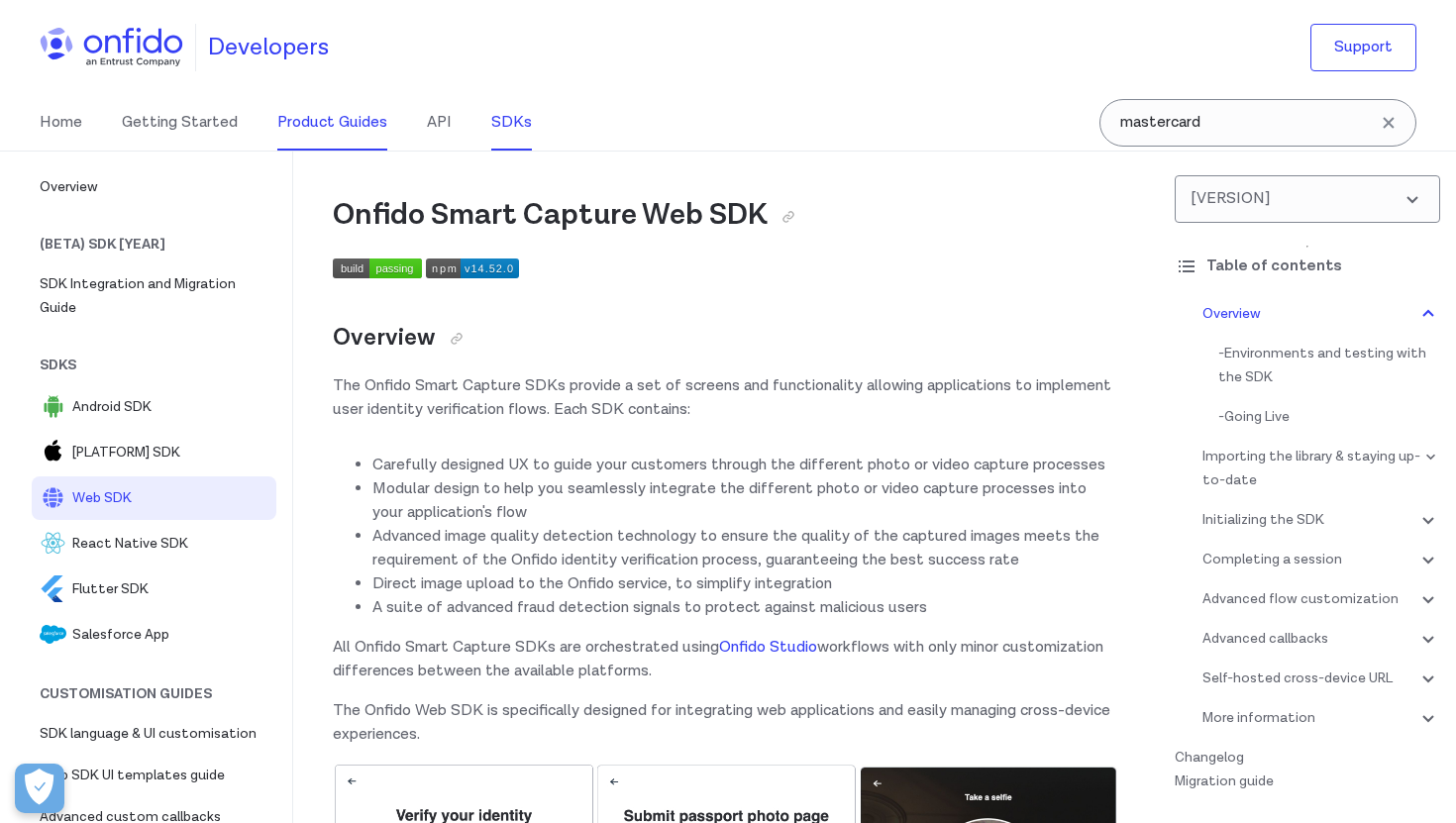 click on "Product Guides" at bounding box center (332, 123) 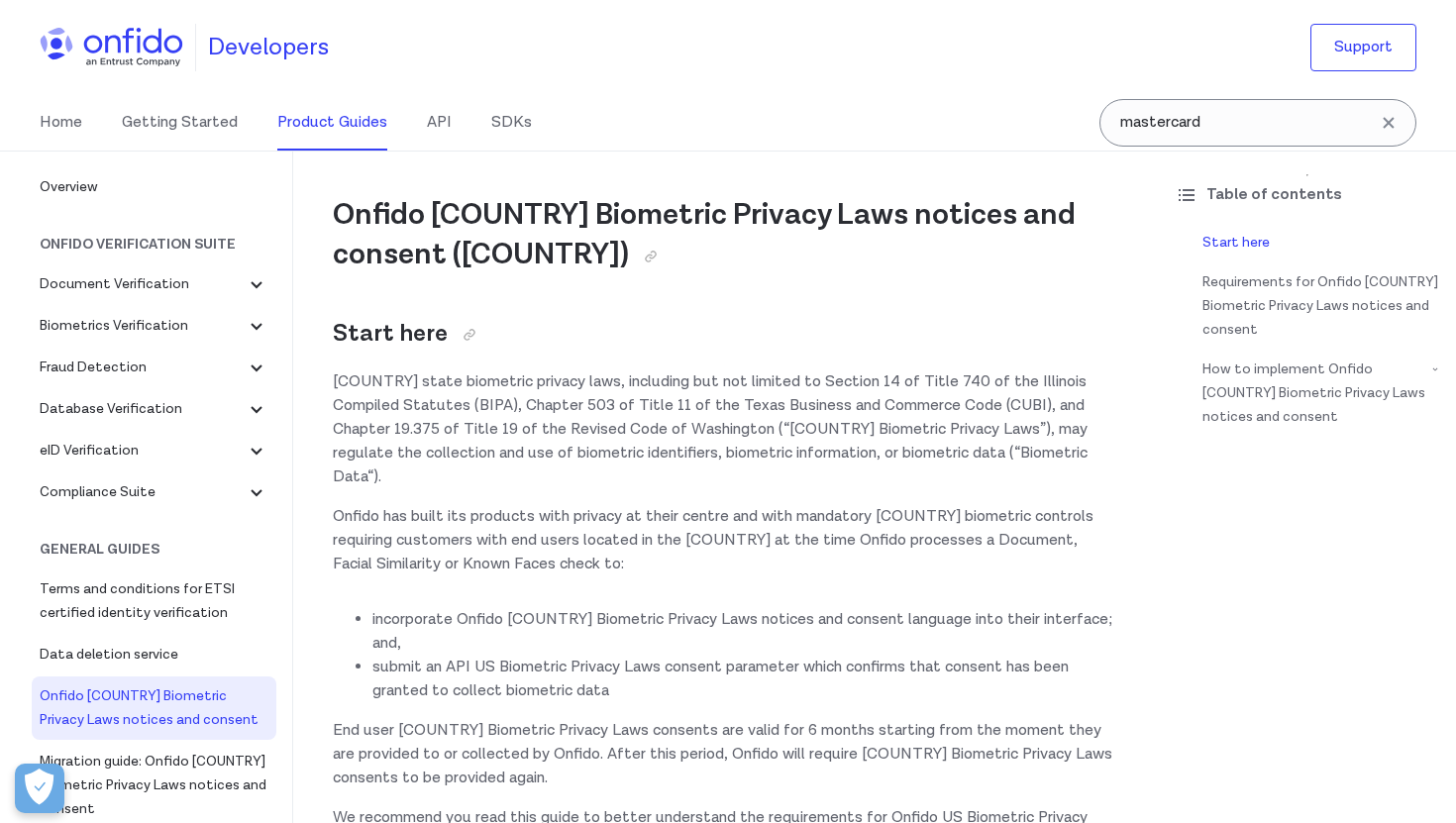 scroll, scrollTop: 0, scrollLeft: 0, axis: both 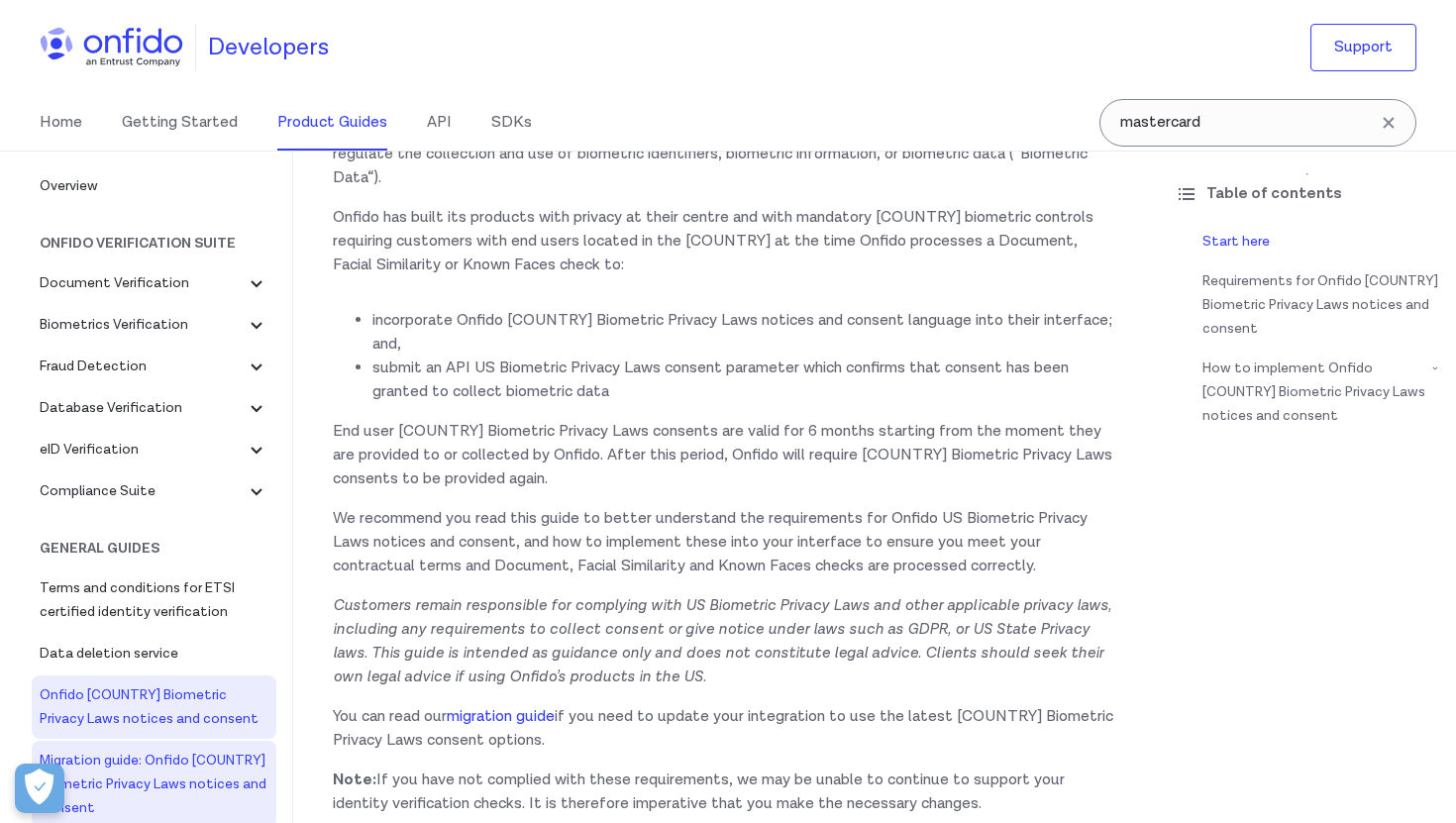 click on "Migration guide: Onfido US Biometric Privacy Laws notices and consent" at bounding box center (154, 784) 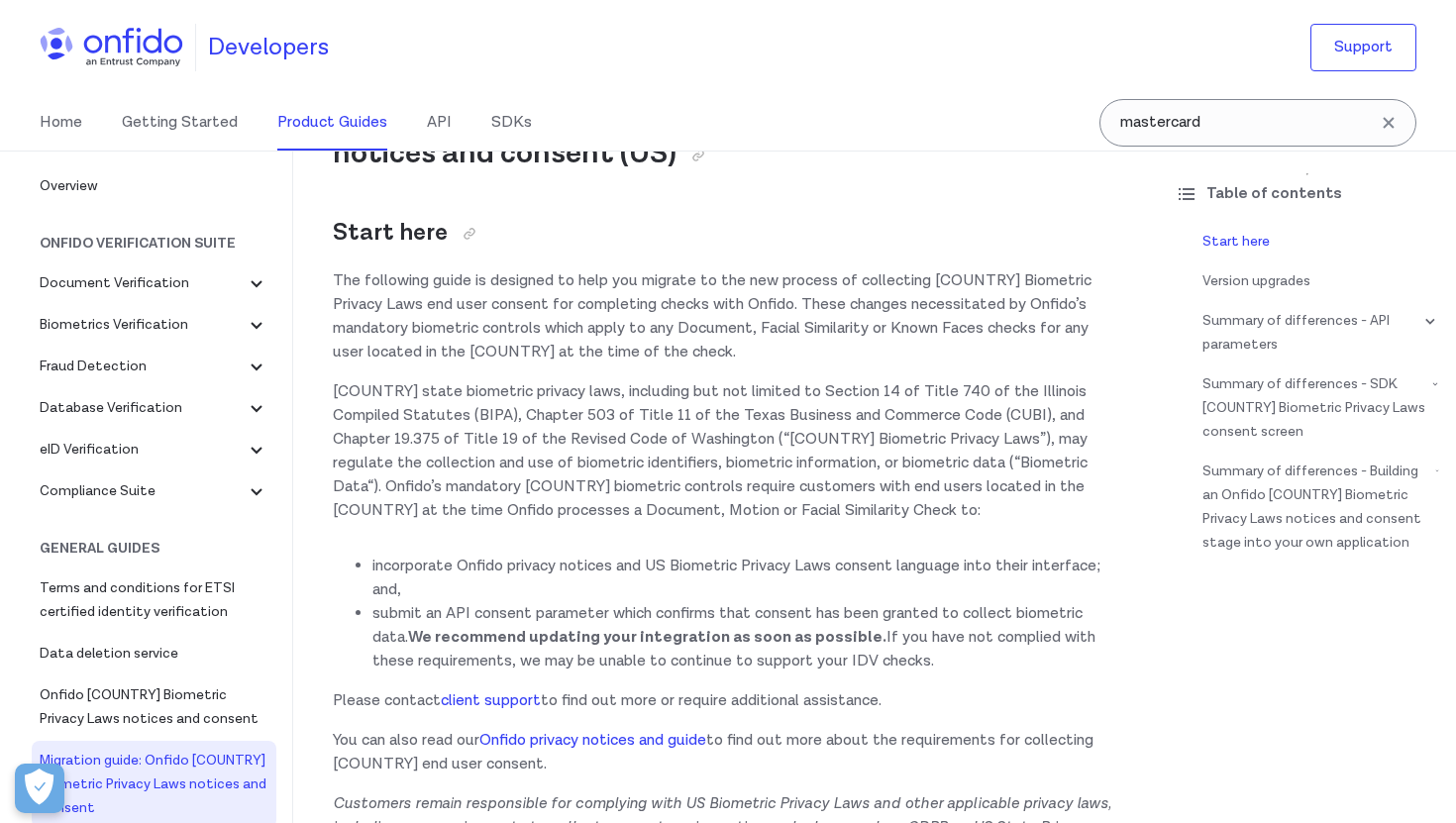 scroll, scrollTop: 97, scrollLeft: 0, axis: vertical 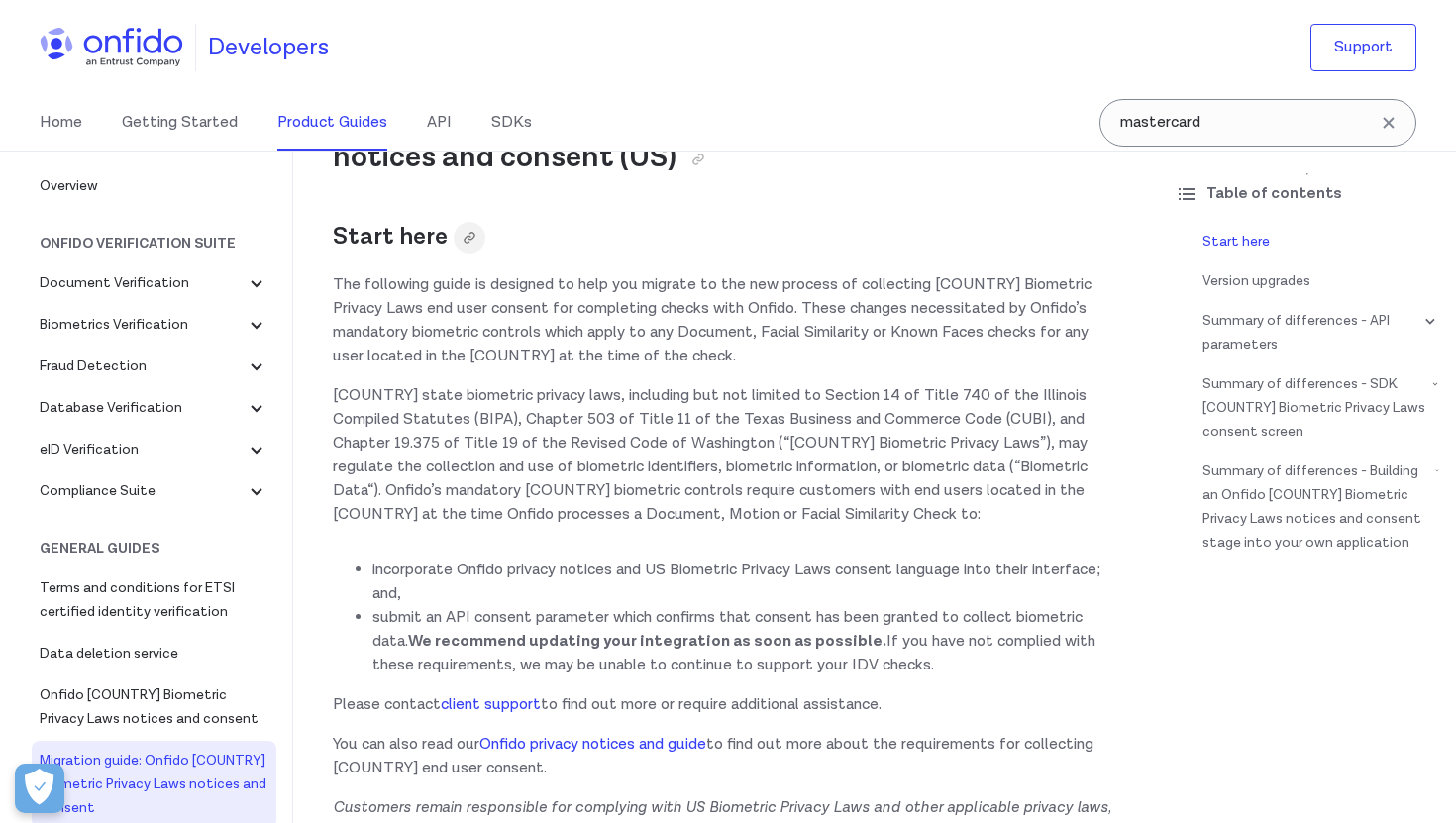 click at bounding box center (469, 238) 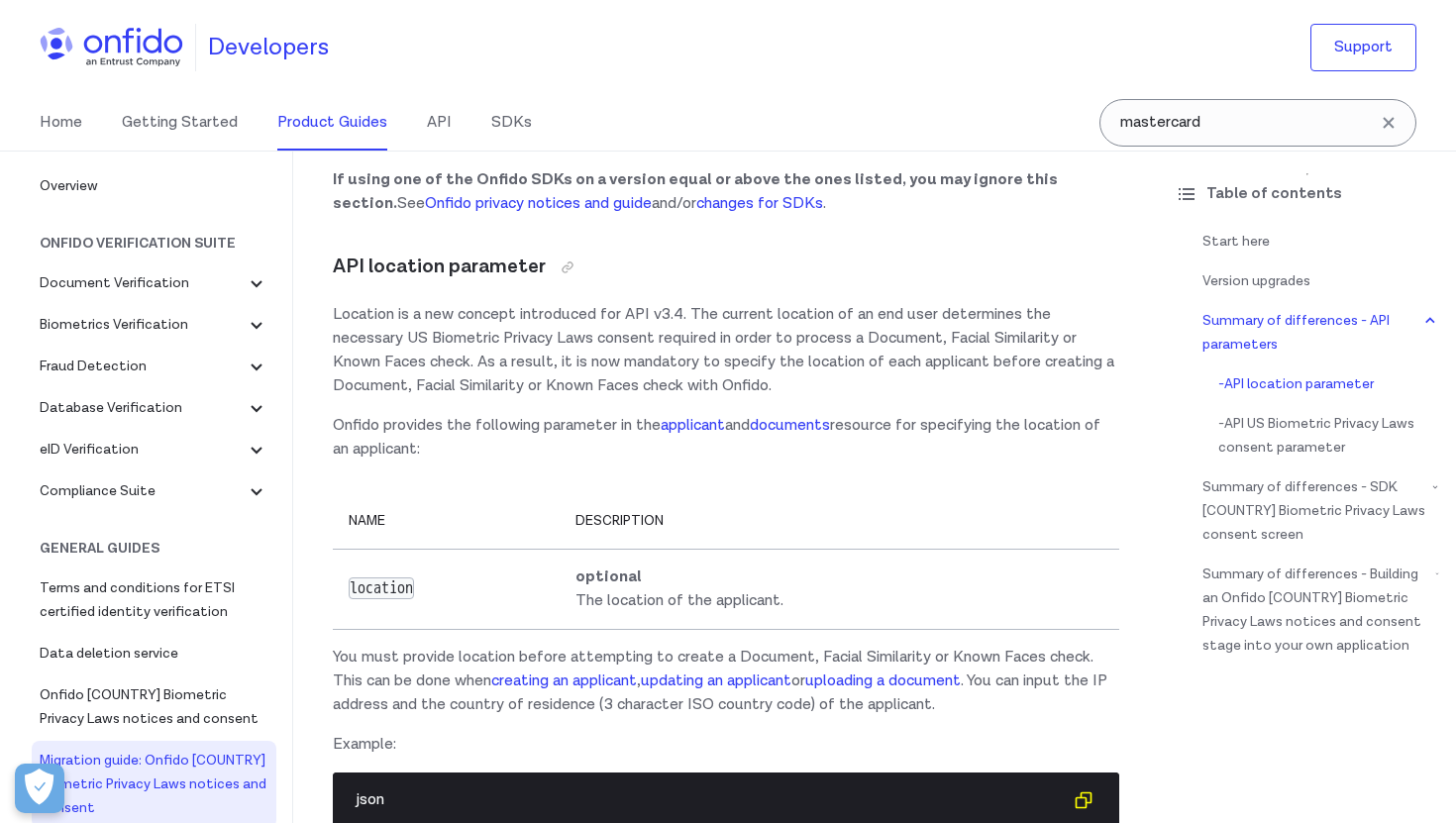 scroll, scrollTop: 1311, scrollLeft: 0, axis: vertical 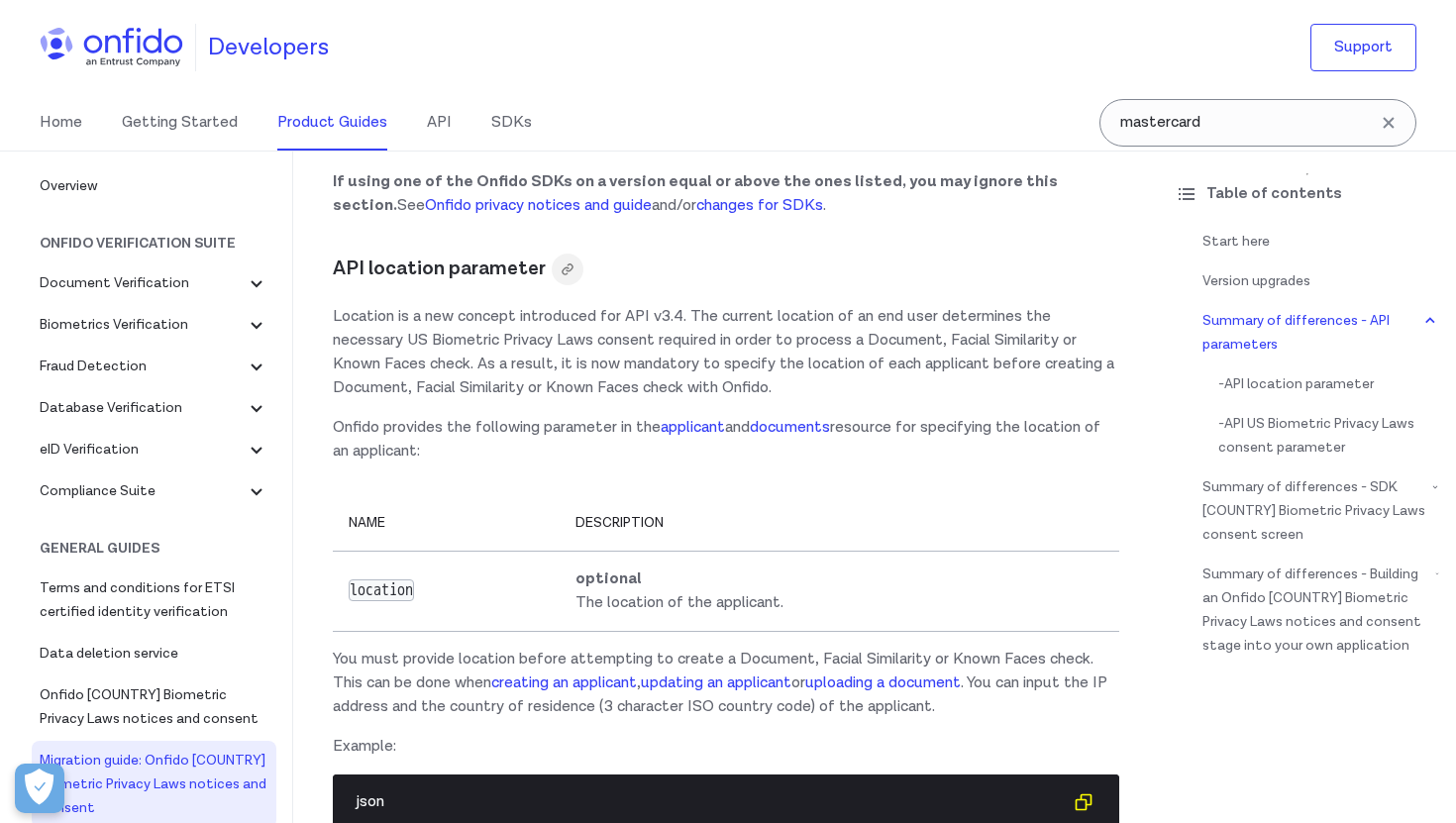 click at bounding box center (568, 269) 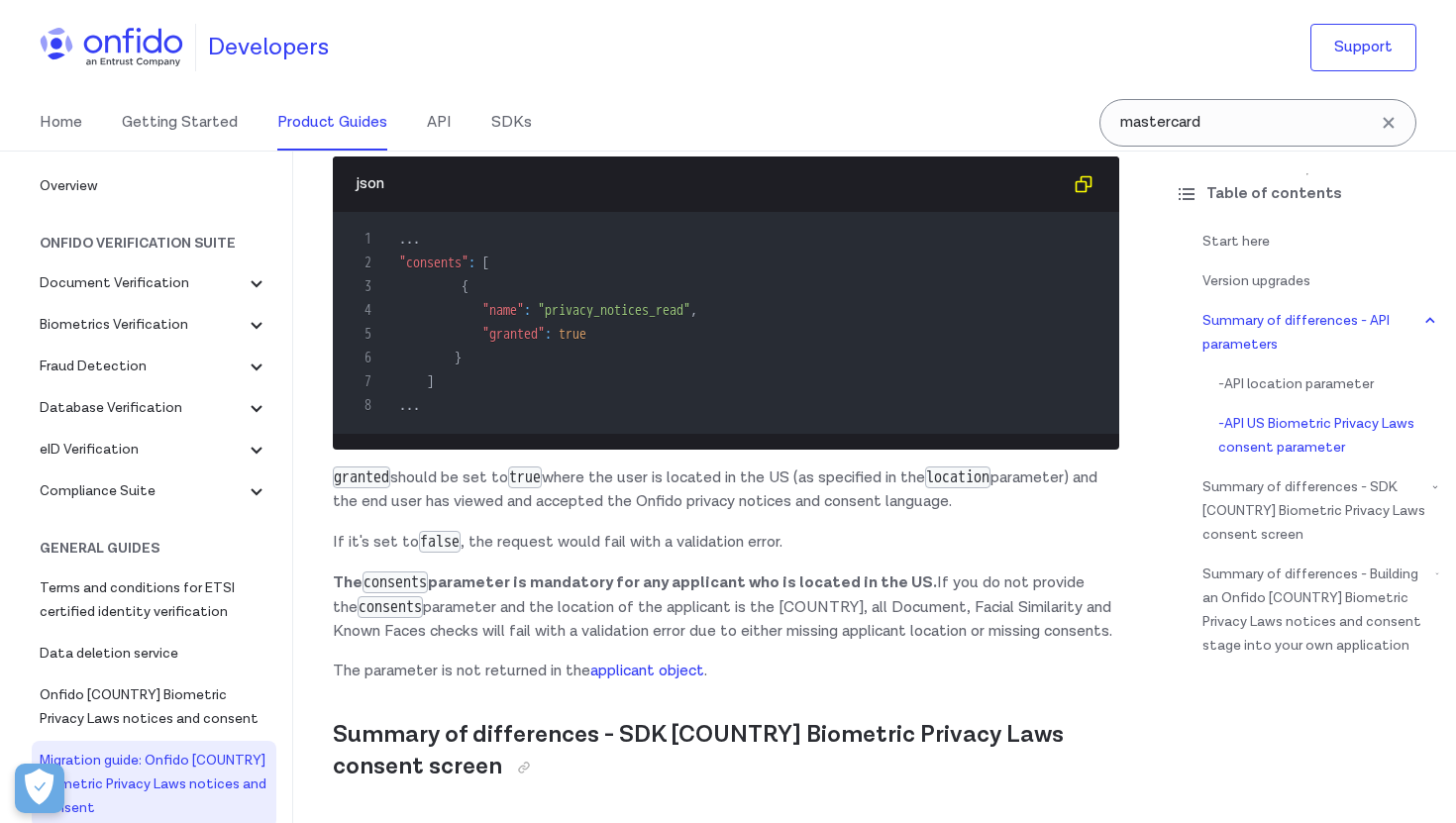 scroll, scrollTop: 3618, scrollLeft: 0, axis: vertical 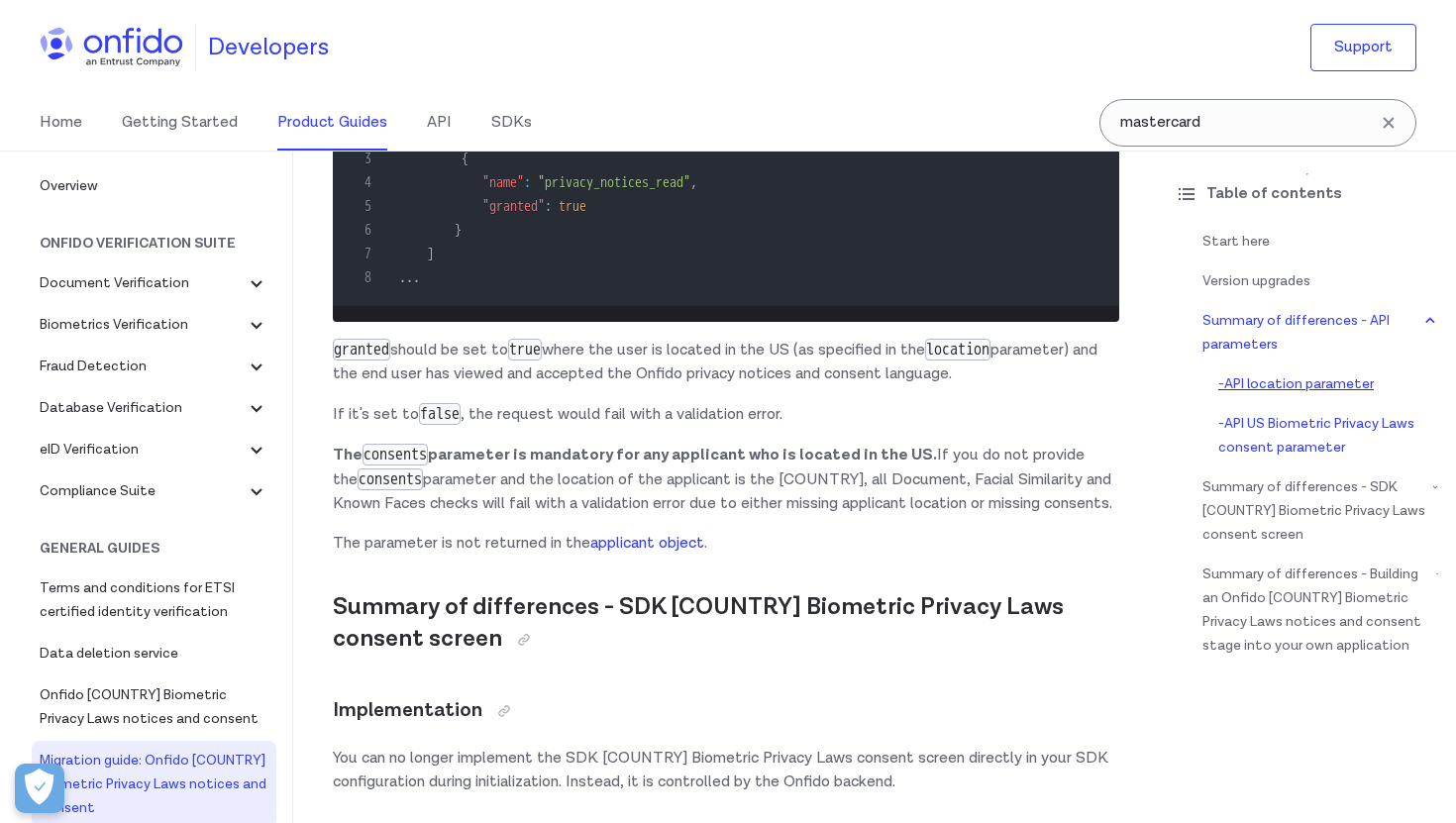 click on "-  API location parameter" at bounding box center (1329, 384) 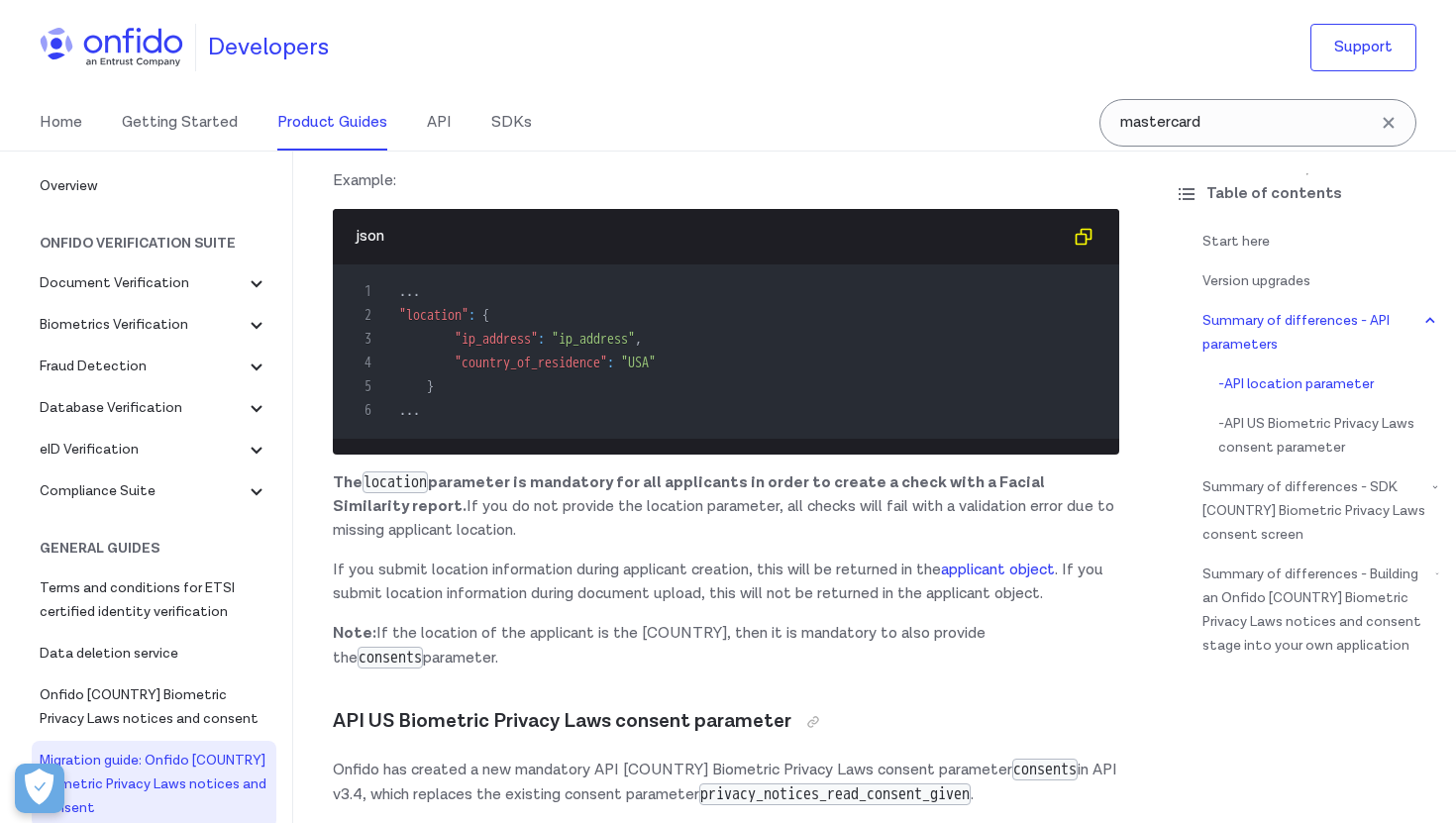 scroll, scrollTop: 1889, scrollLeft: 0, axis: vertical 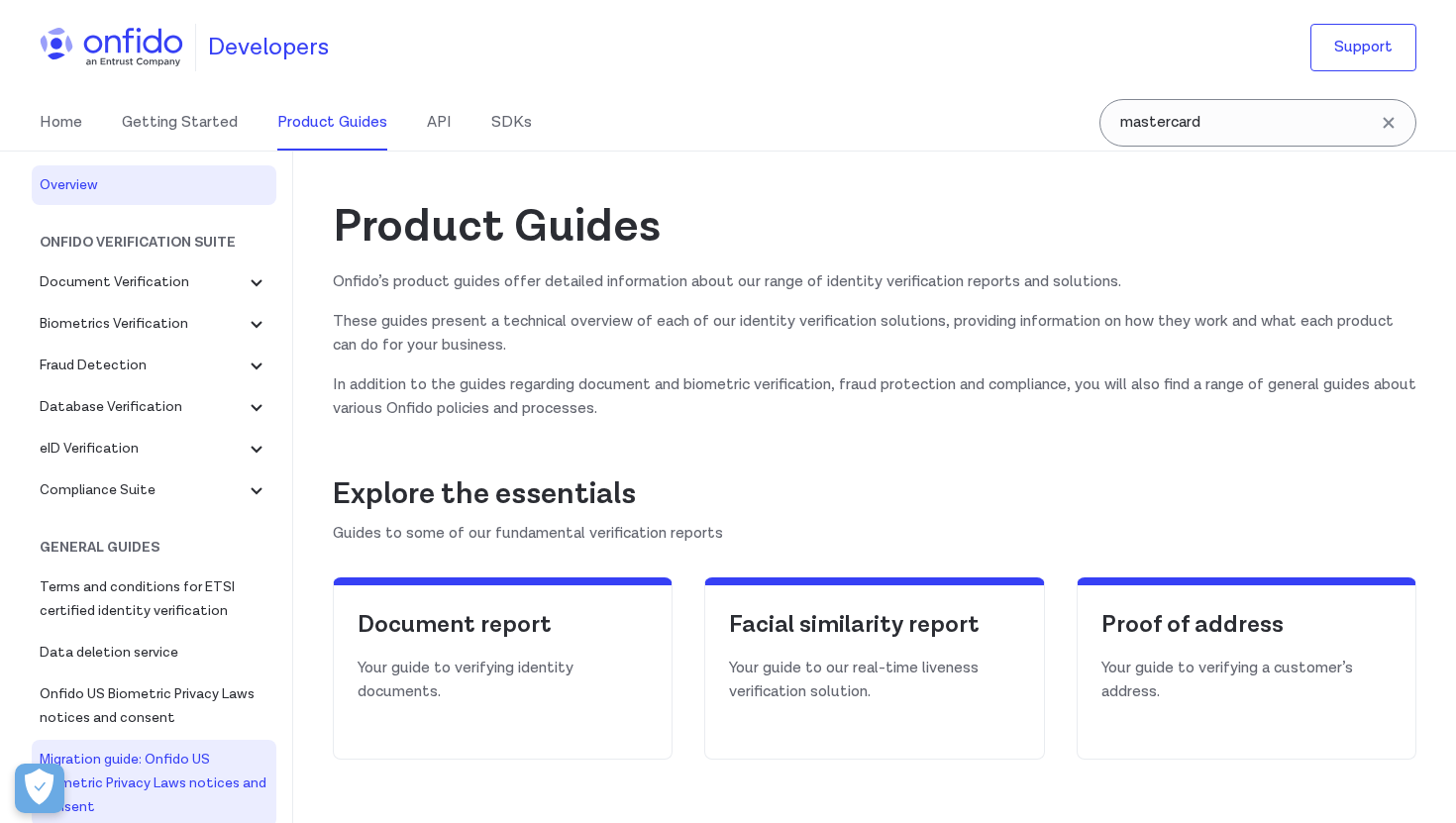 click on "Migration guide: Onfido US Biometric Privacy Laws notices and consent" at bounding box center [154, 783] 